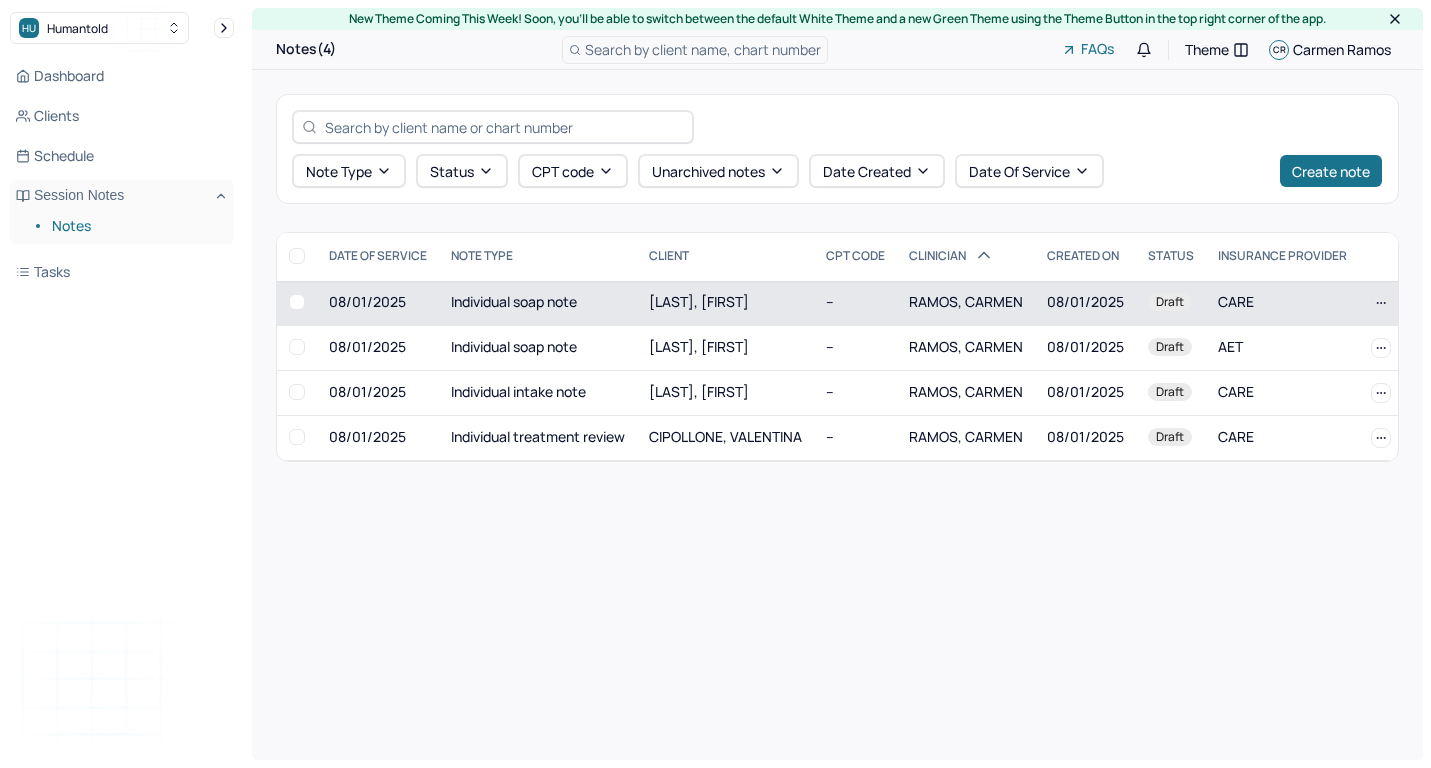 scroll, scrollTop: 0, scrollLeft: 0, axis: both 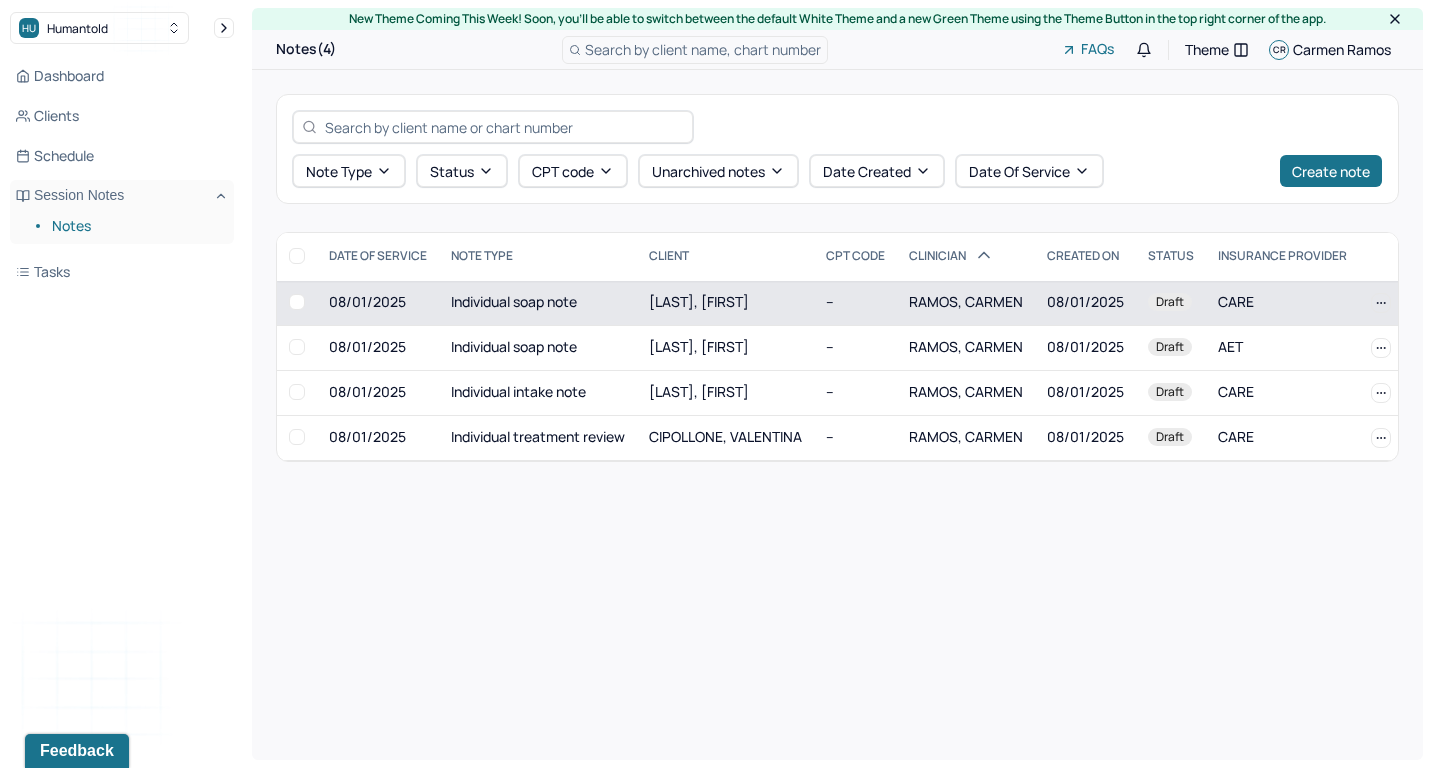 click on "Individual soap note" at bounding box center (538, 303) 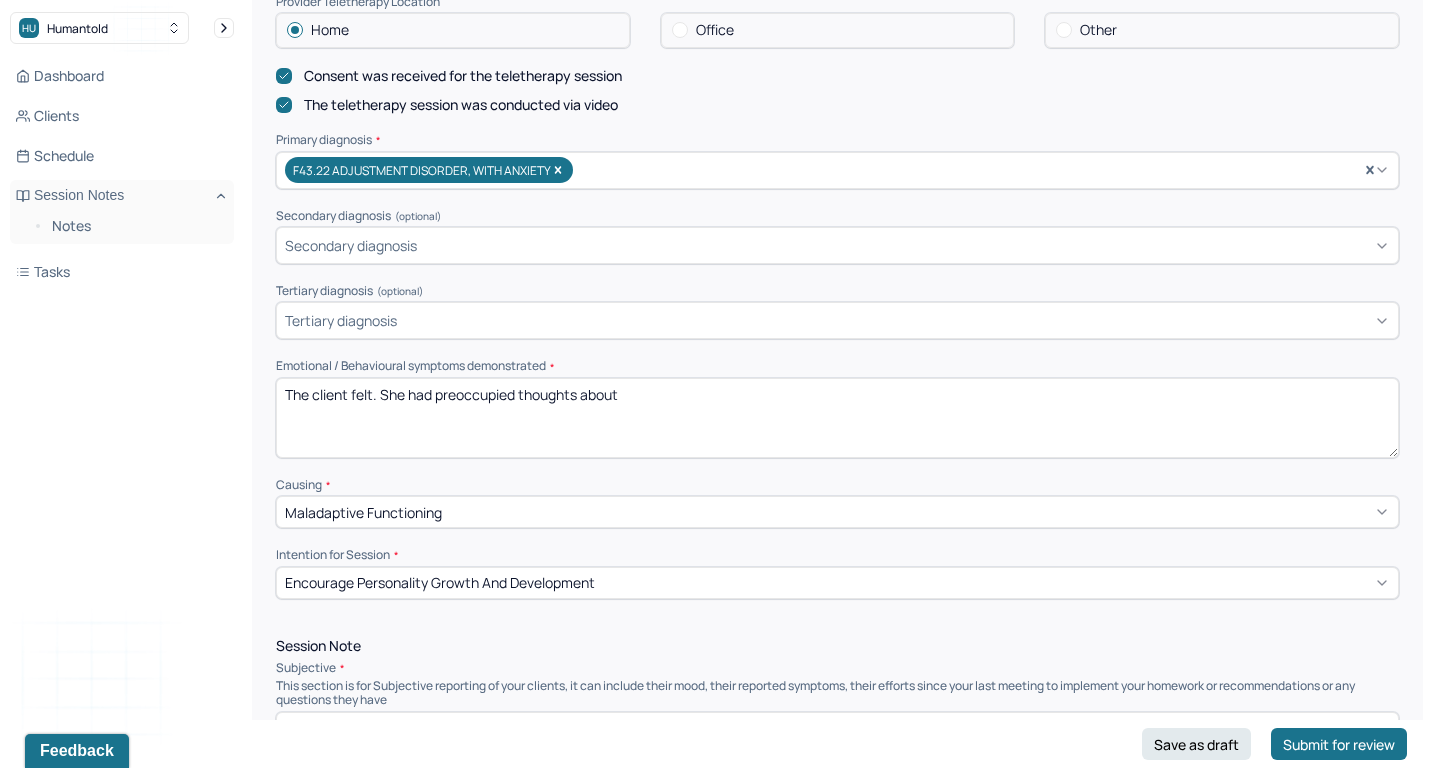 scroll, scrollTop: 625, scrollLeft: 0, axis: vertical 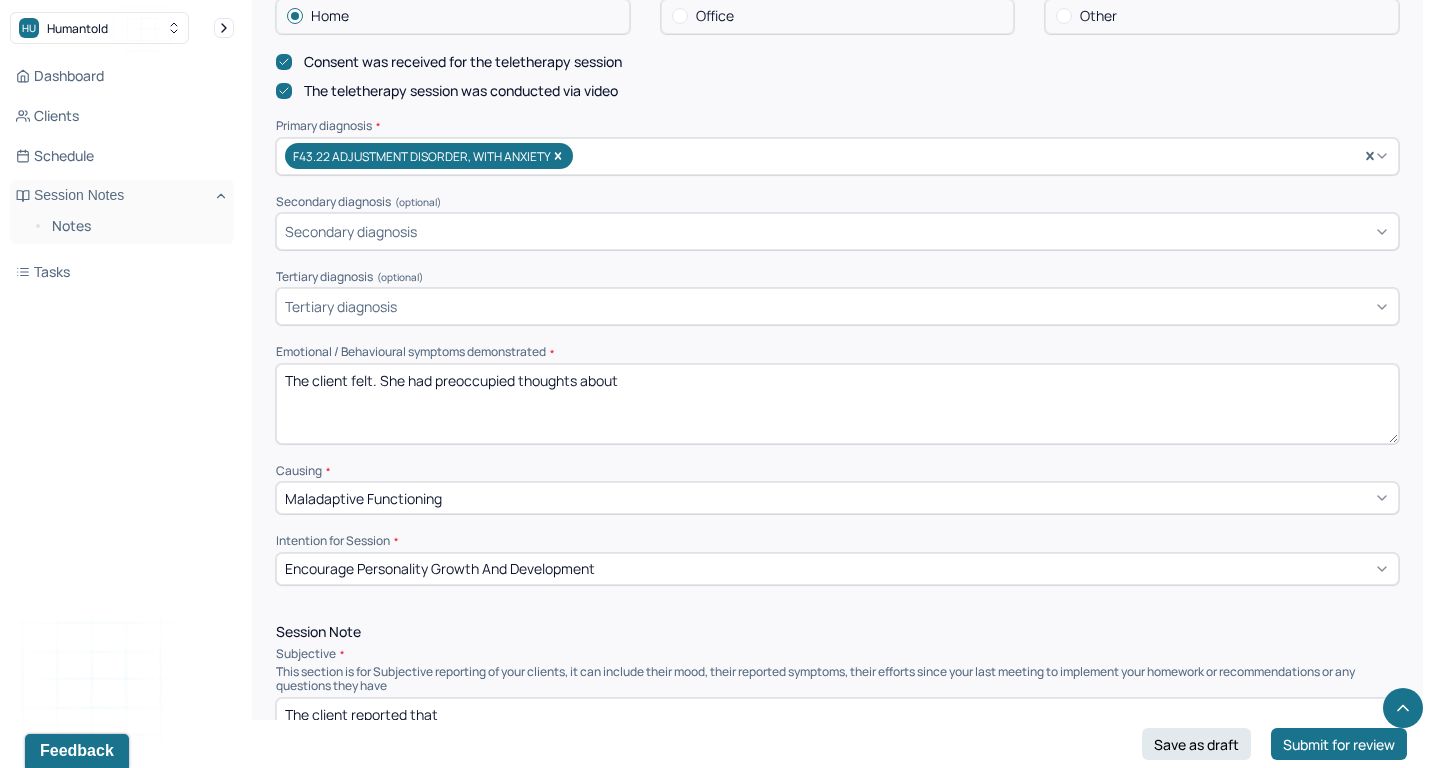 click on "The client felt. She had preoccupied thoughts about" at bounding box center [837, 404] 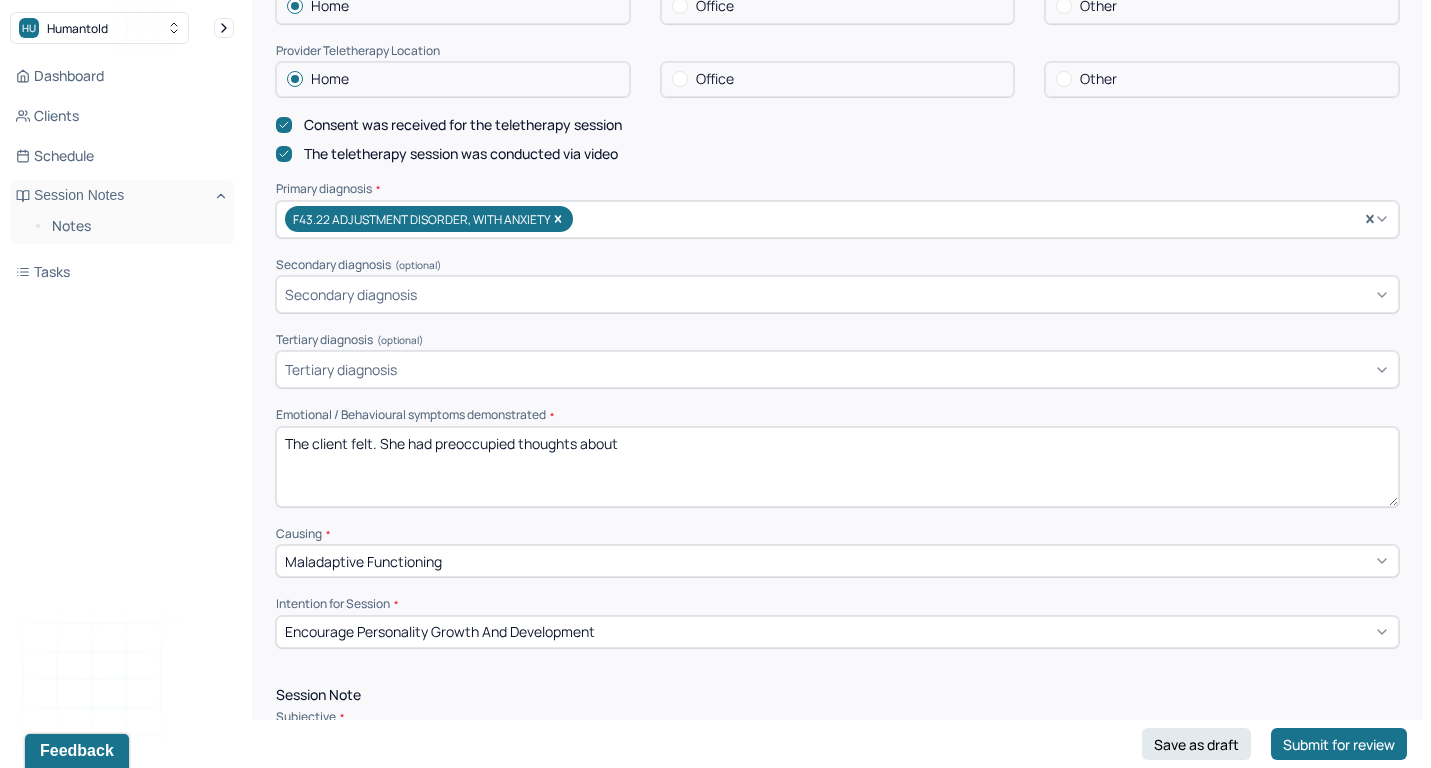 scroll, scrollTop: 566, scrollLeft: 0, axis: vertical 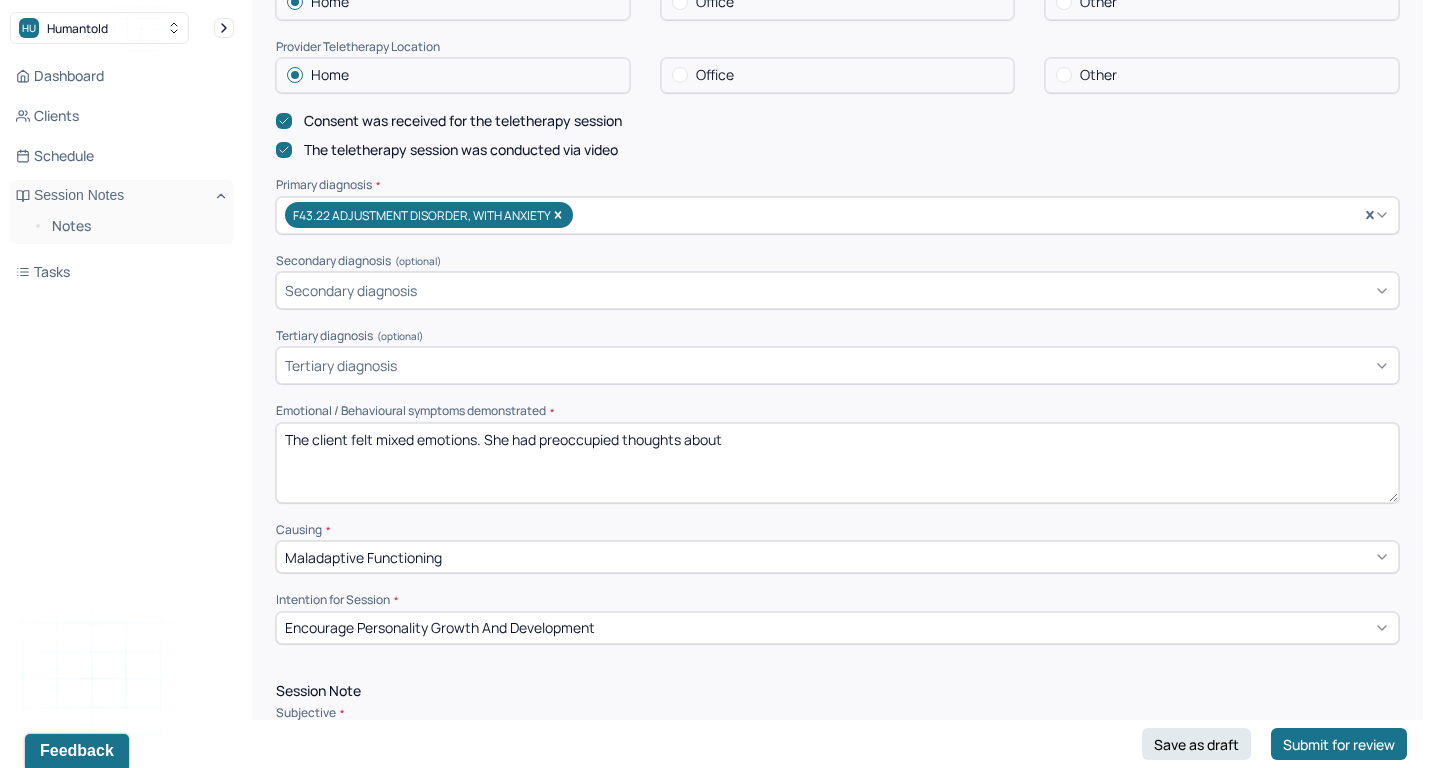 click on "The client felt. She had preoccupied thoughts about" at bounding box center [837, 463] 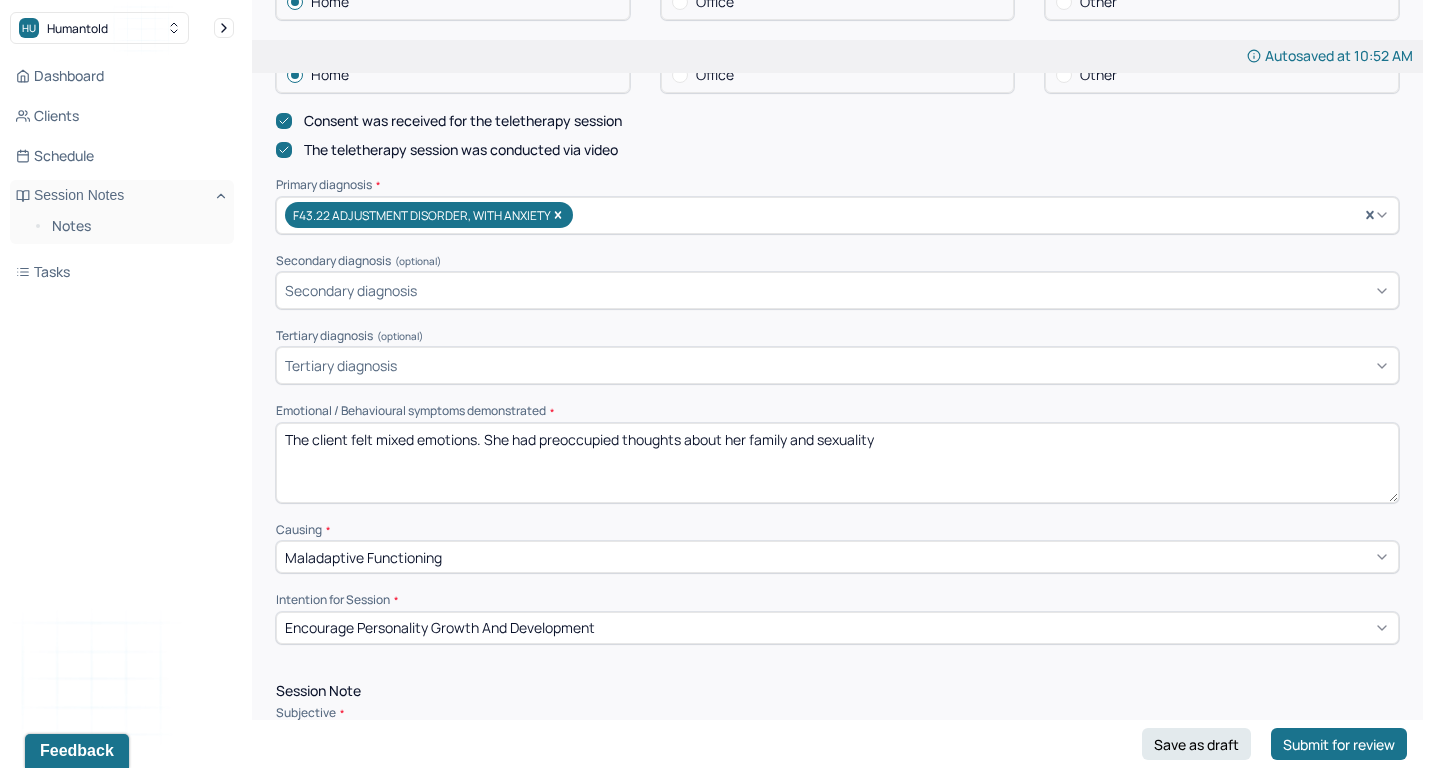 click on "The client felt mixed emotions. She had preoccupied thoughts about her family and sexuality" at bounding box center (837, 463) 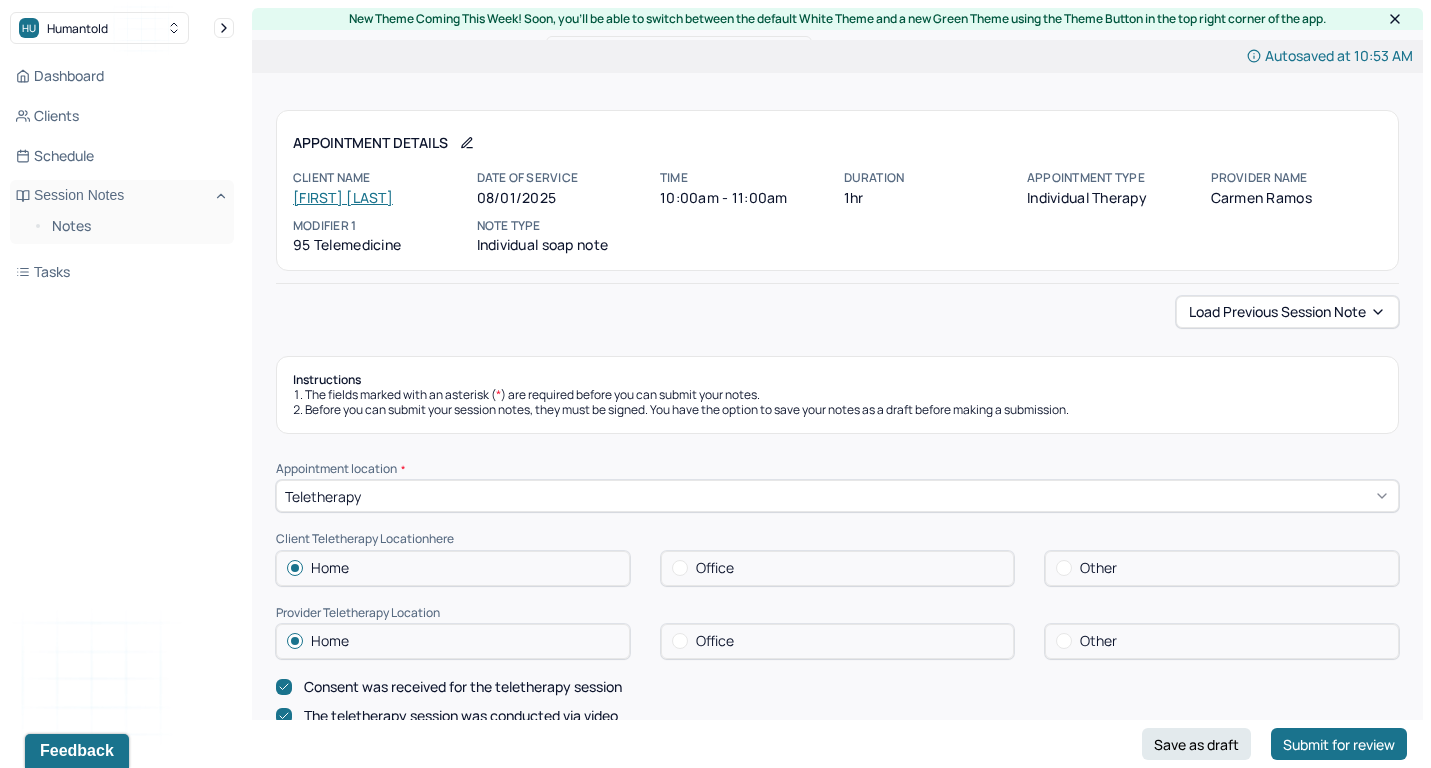 scroll, scrollTop: 0, scrollLeft: 0, axis: both 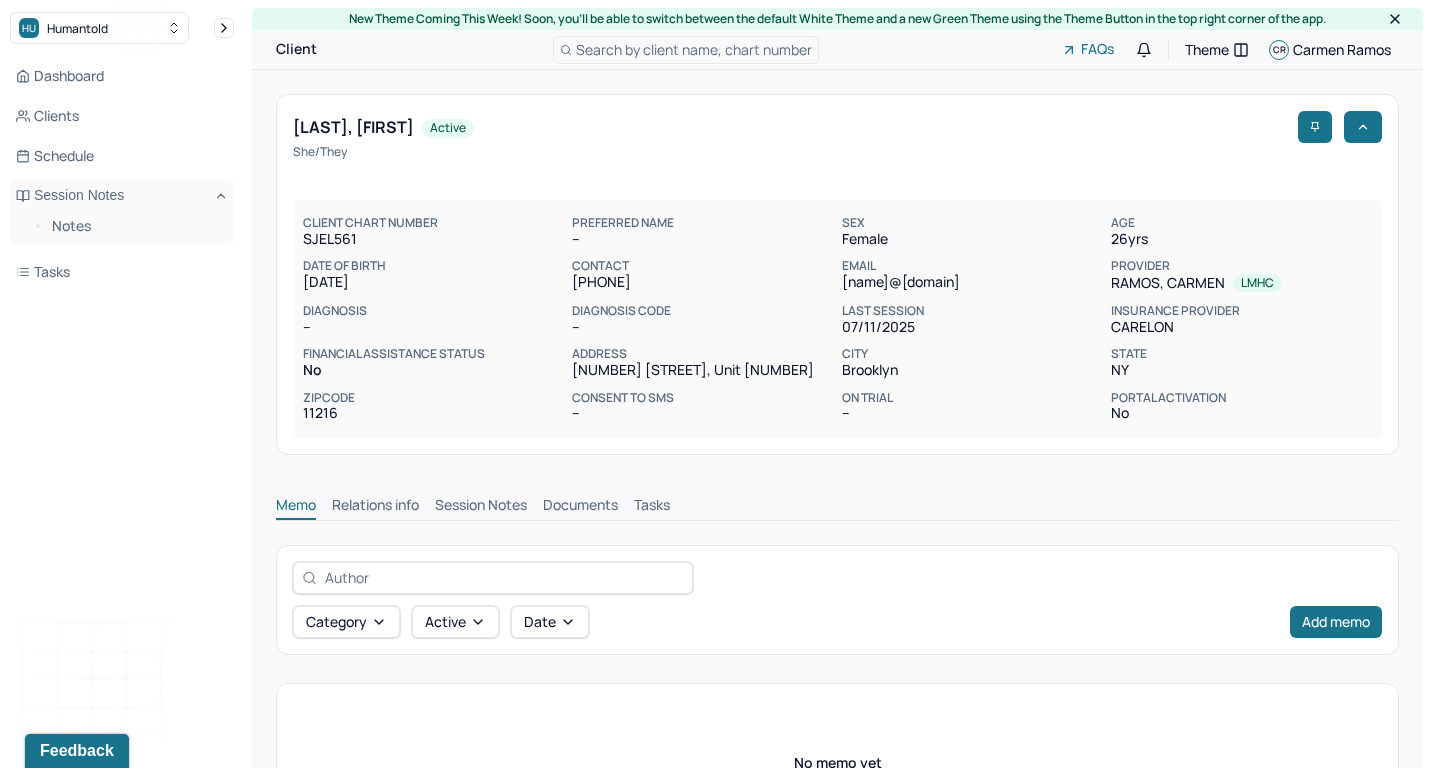 click on "Session Notes" at bounding box center [481, 507] 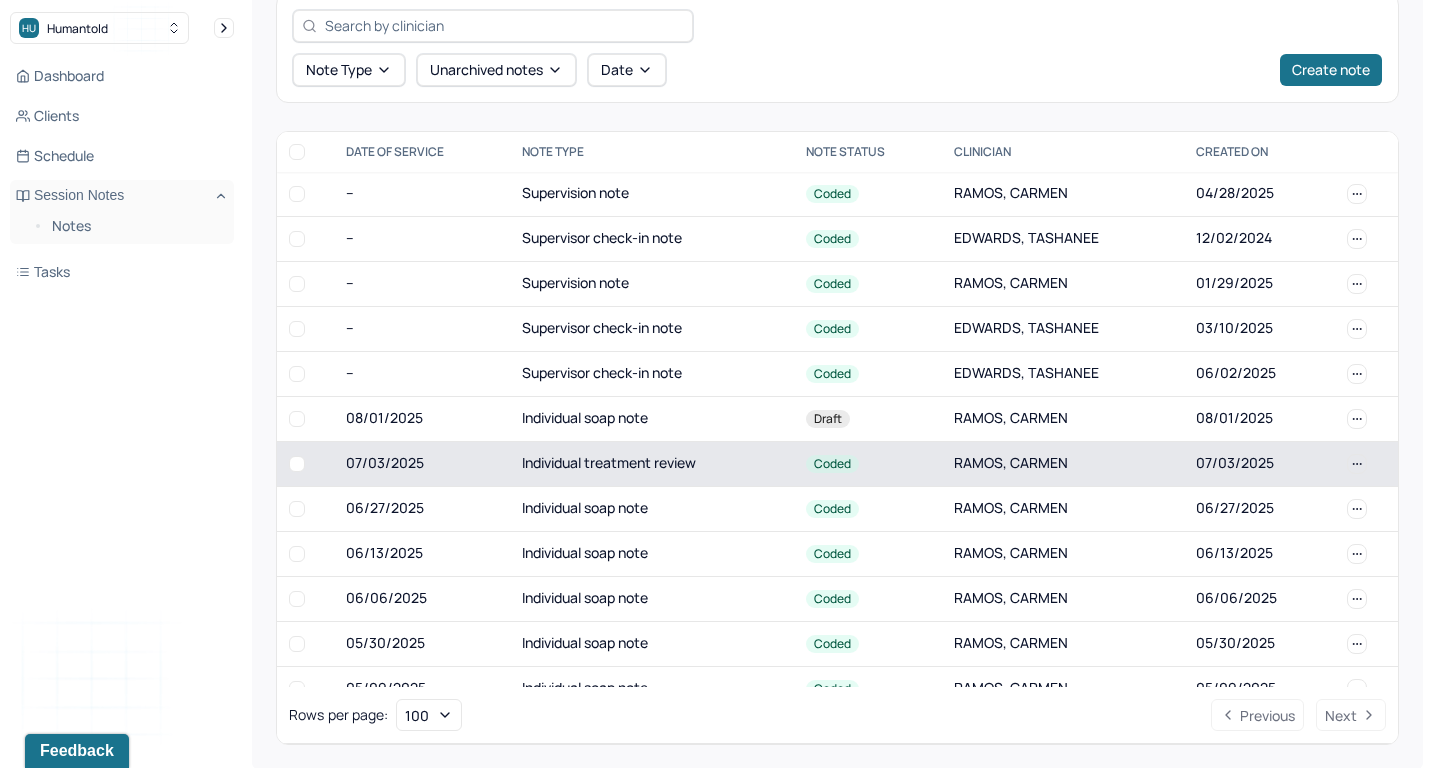 click on "Individual treatment review" at bounding box center (652, 463) 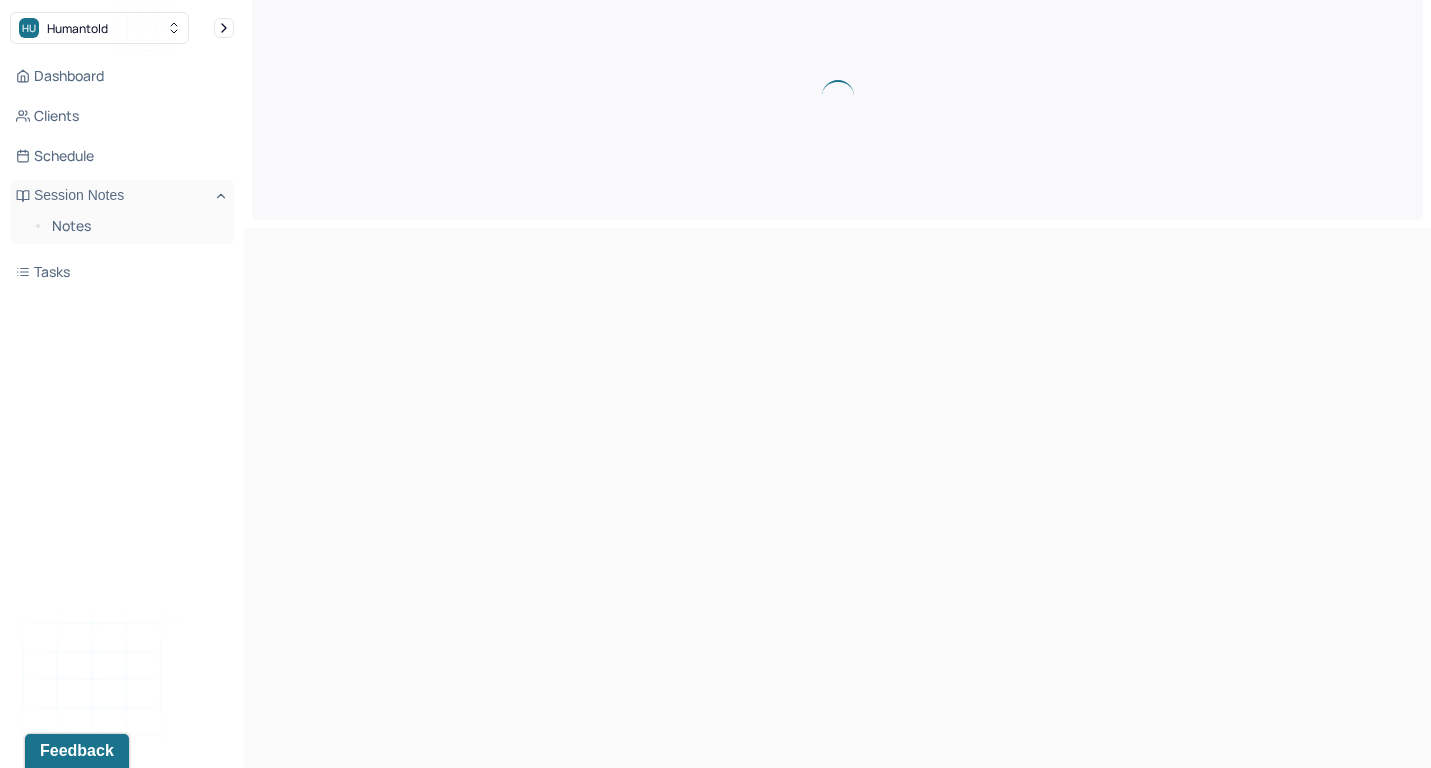 scroll, scrollTop: 12, scrollLeft: 0, axis: vertical 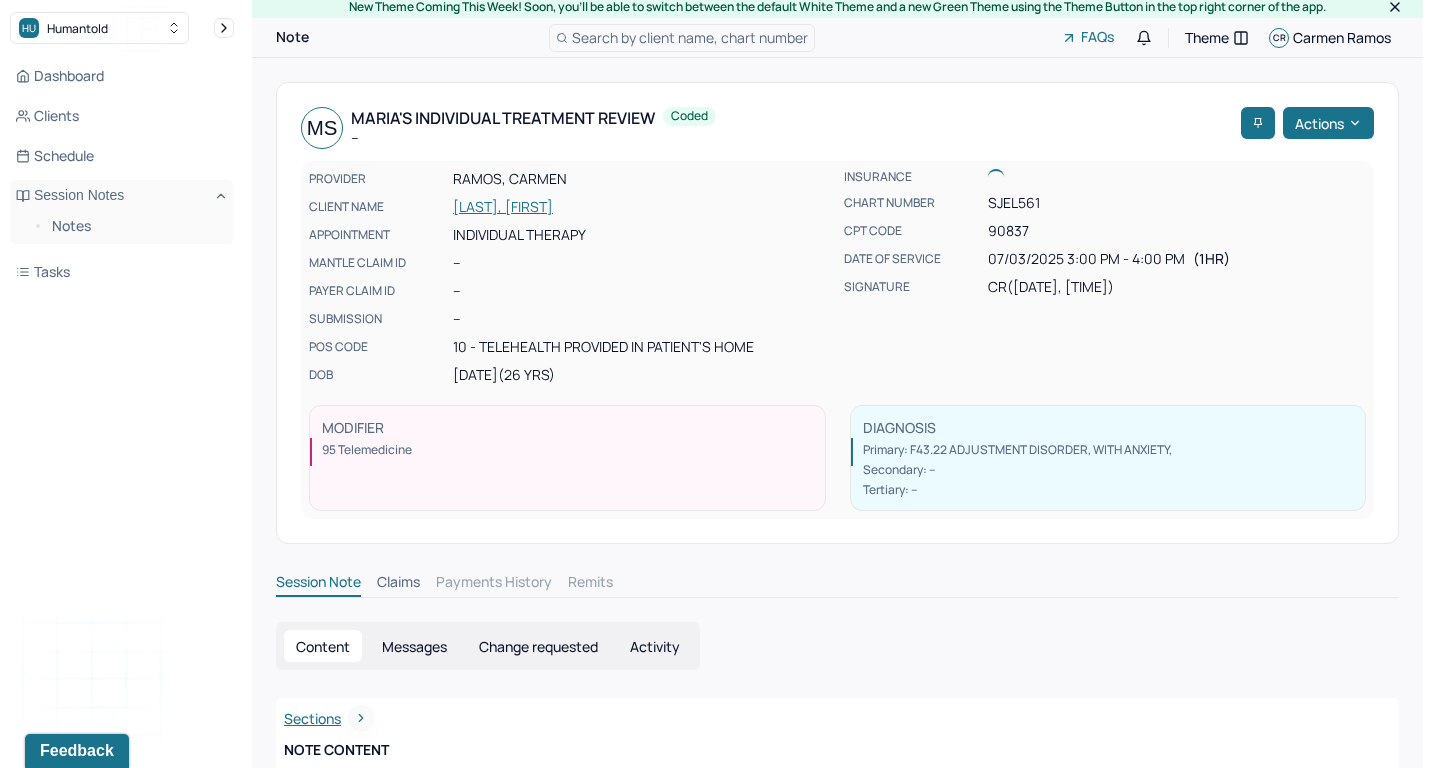 click on "[LAST], [FIRST]" at bounding box center (642, 207) 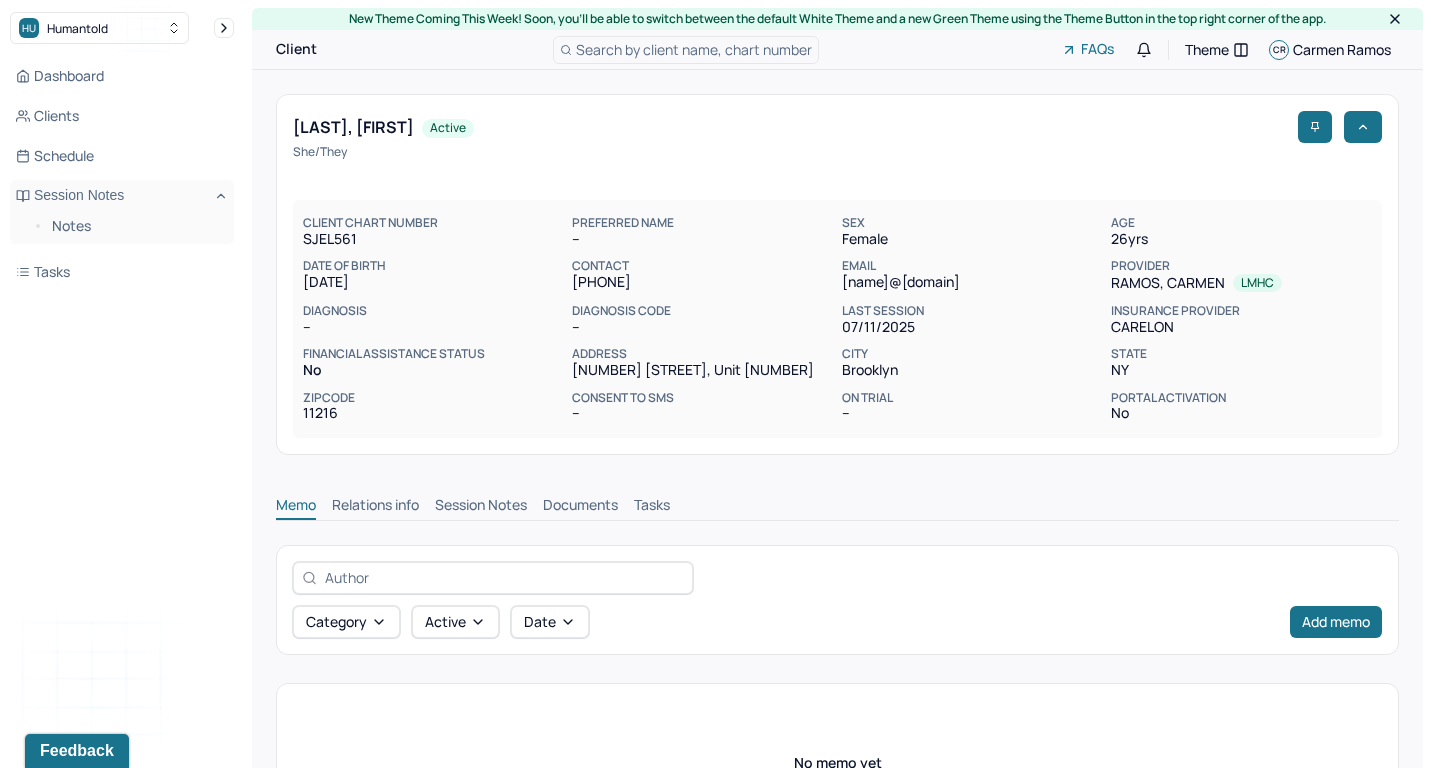 click on "Session Notes" at bounding box center [481, 507] 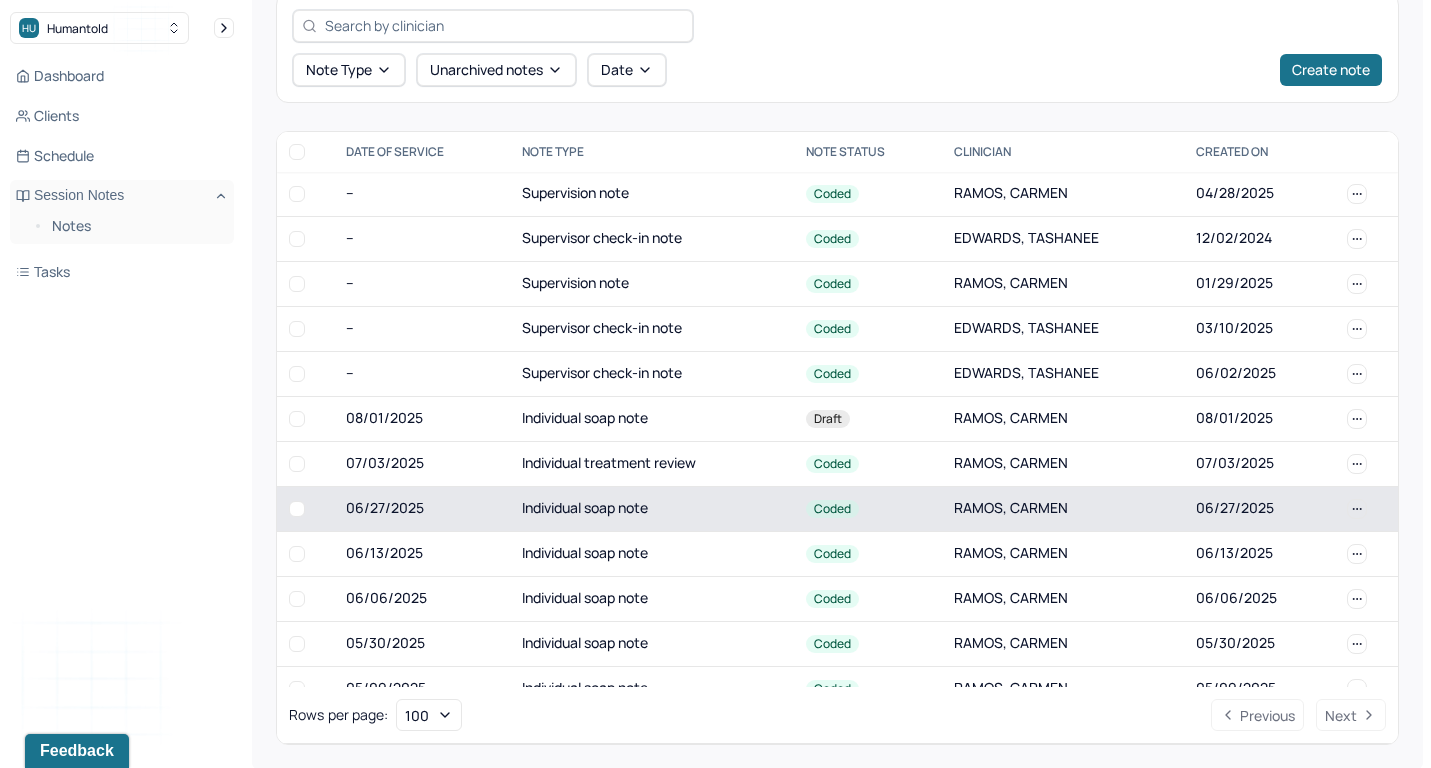 click on "Individual soap note" at bounding box center (652, 508) 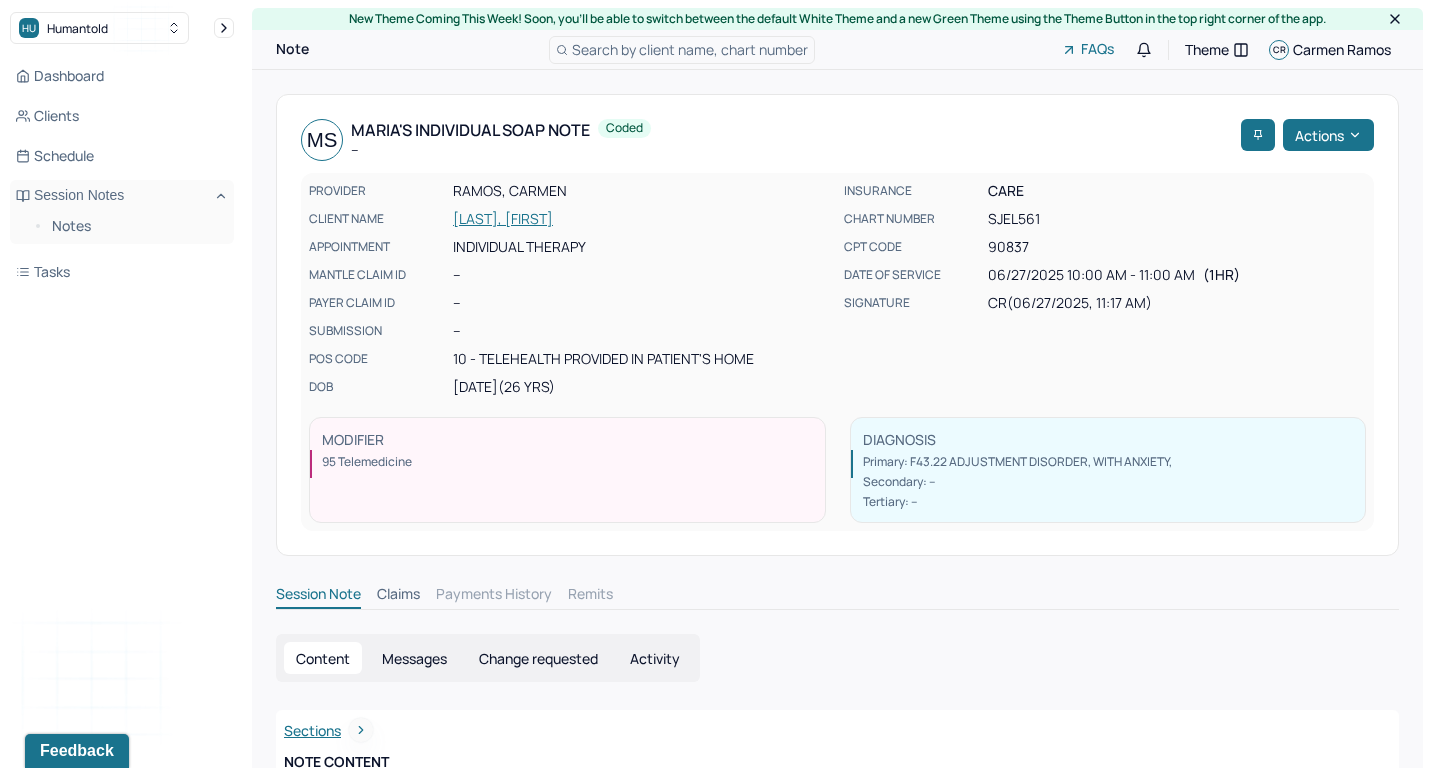 scroll, scrollTop: 0, scrollLeft: 0, axis: both 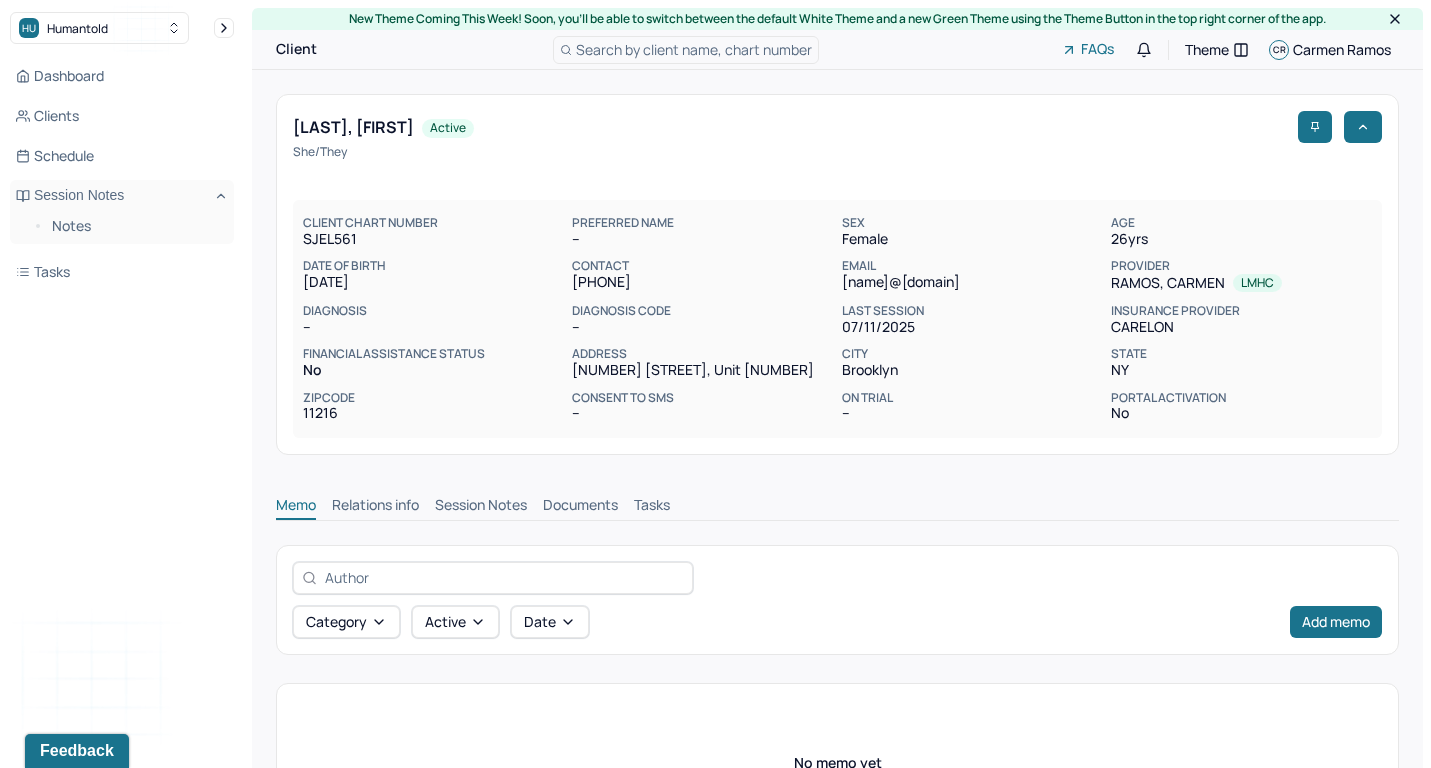 click on "Session Notes" at bounding box center [481, 507] 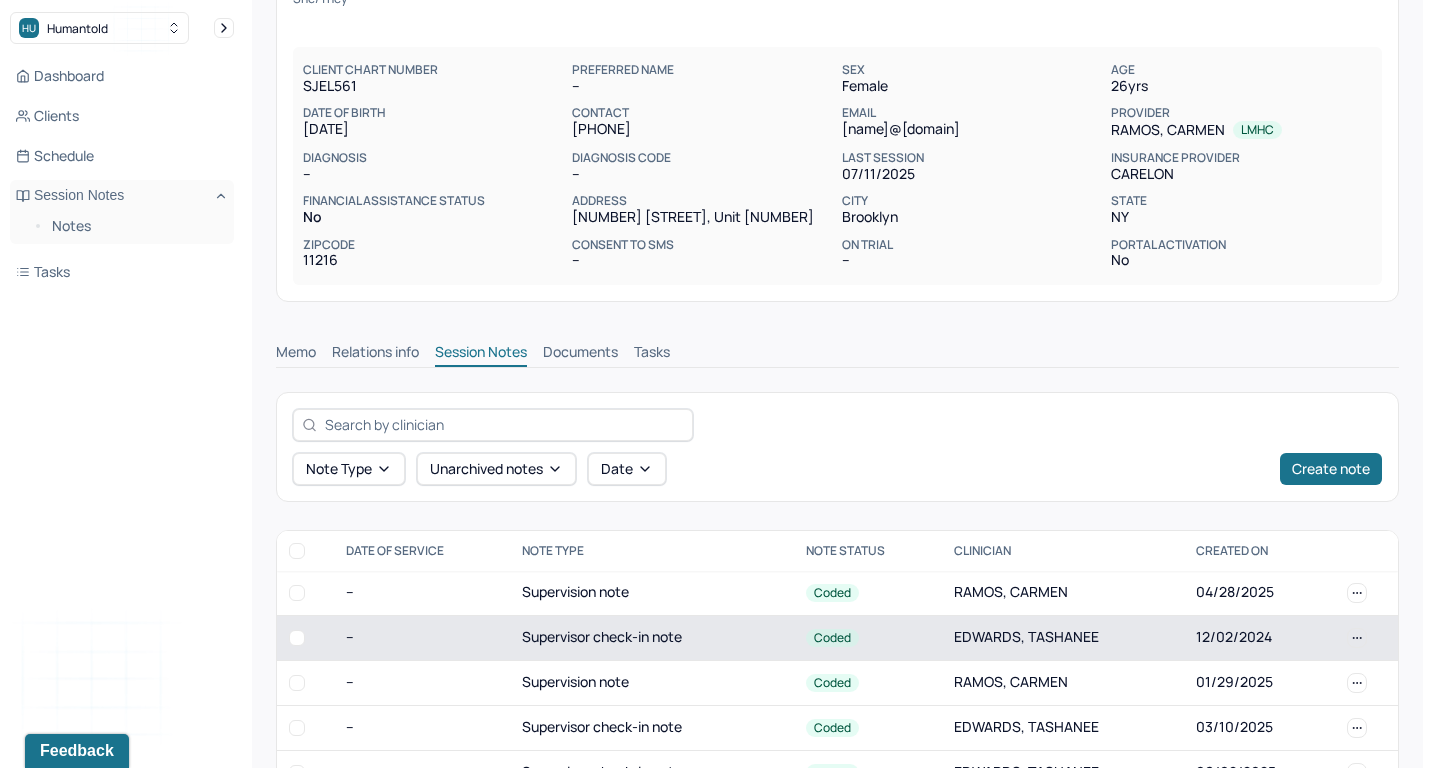 scroll, scrollTop: 211, scrollLeft: 0, axis: vertical 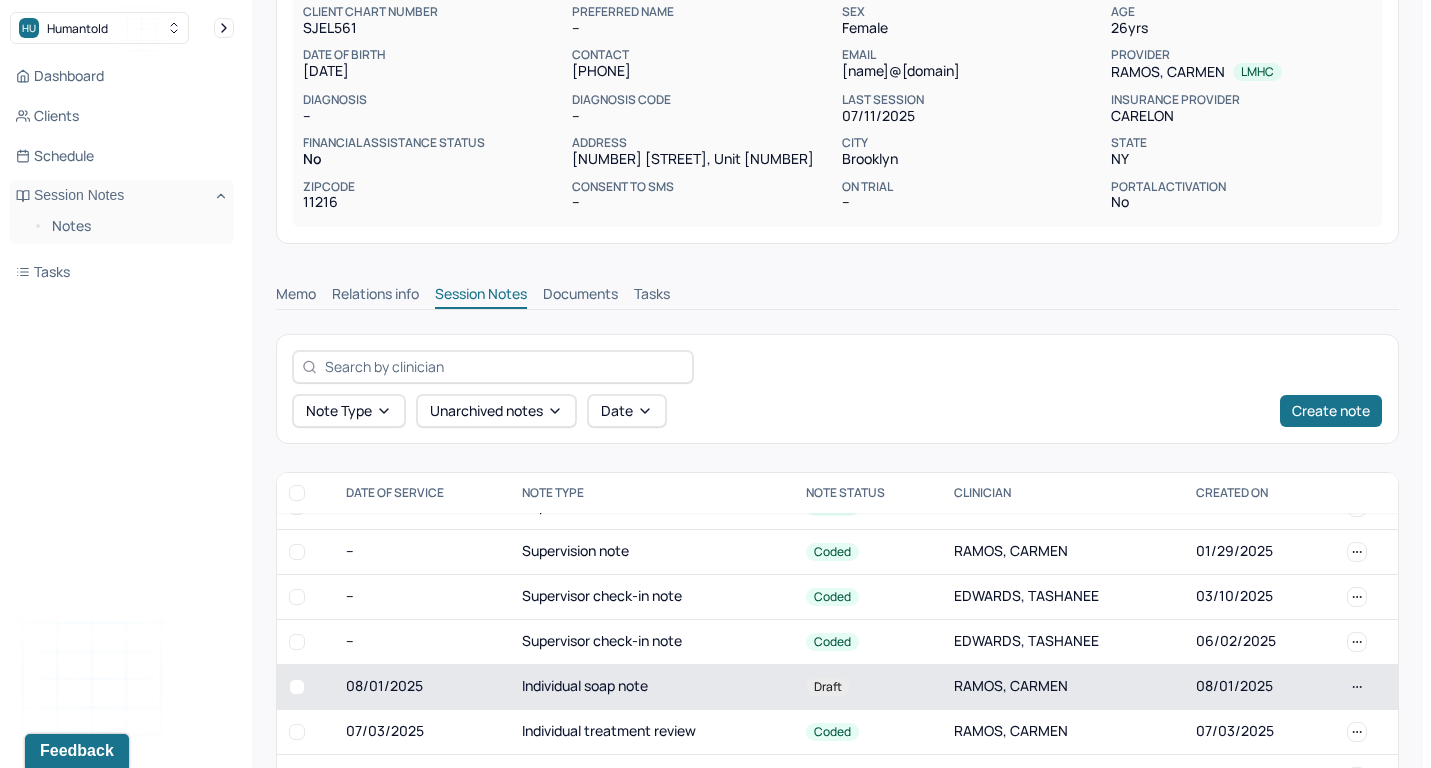 click on "Draft" at bounding box center [868, 686] 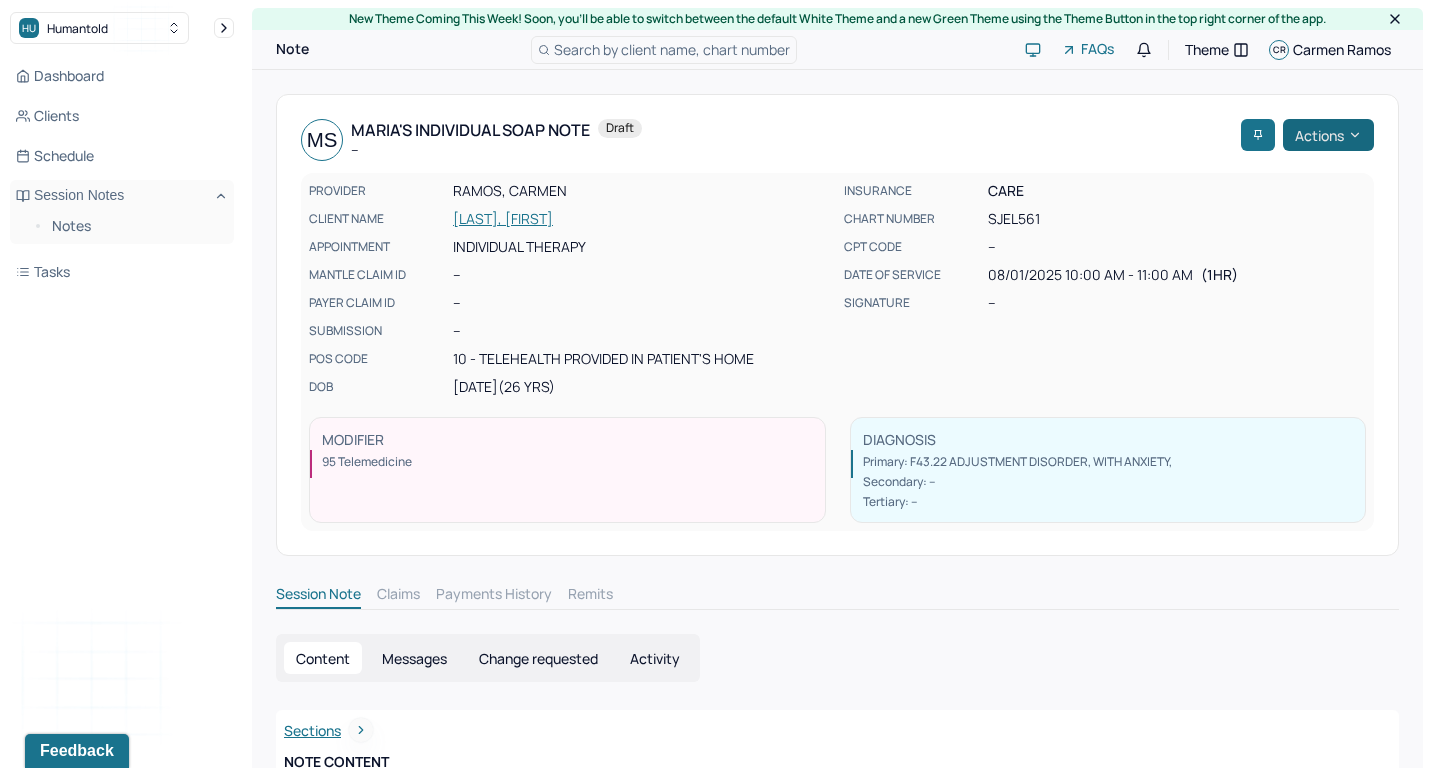 scroll, scrollTop: 0, scrollLeft: 0, axis: both 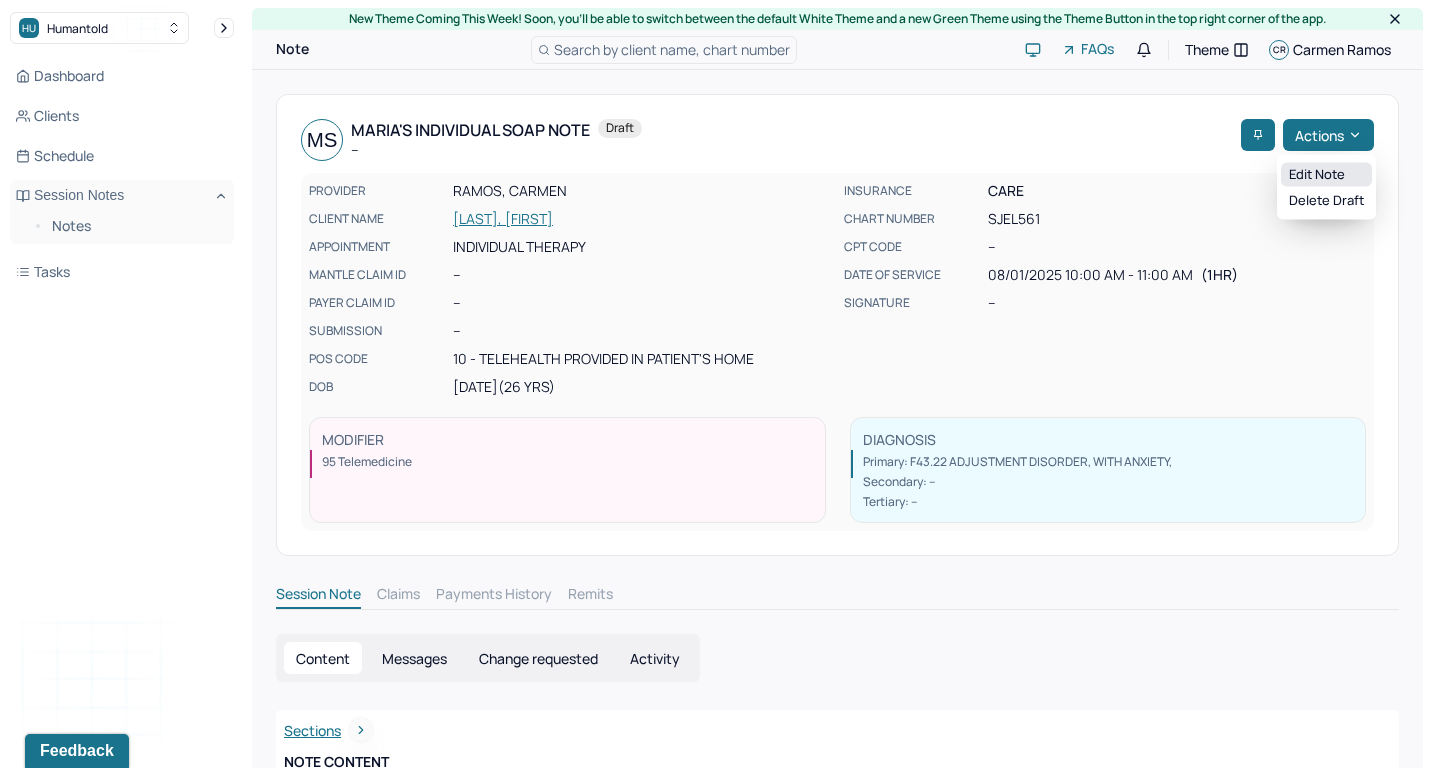 click on "Edit note" at bounding box center [1326, 175] 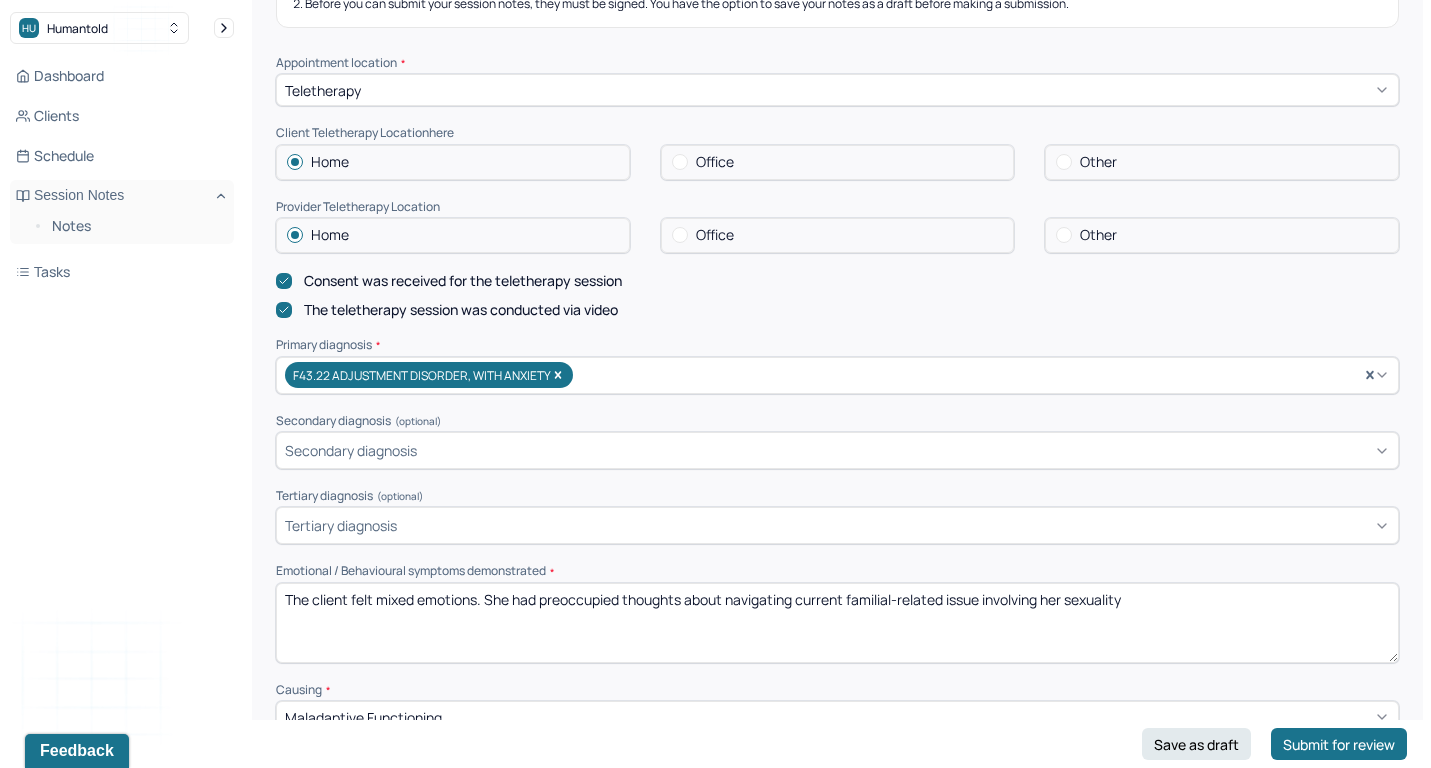 scroll, scrollTop: 475, scrollLeft: 0, axis: vertical 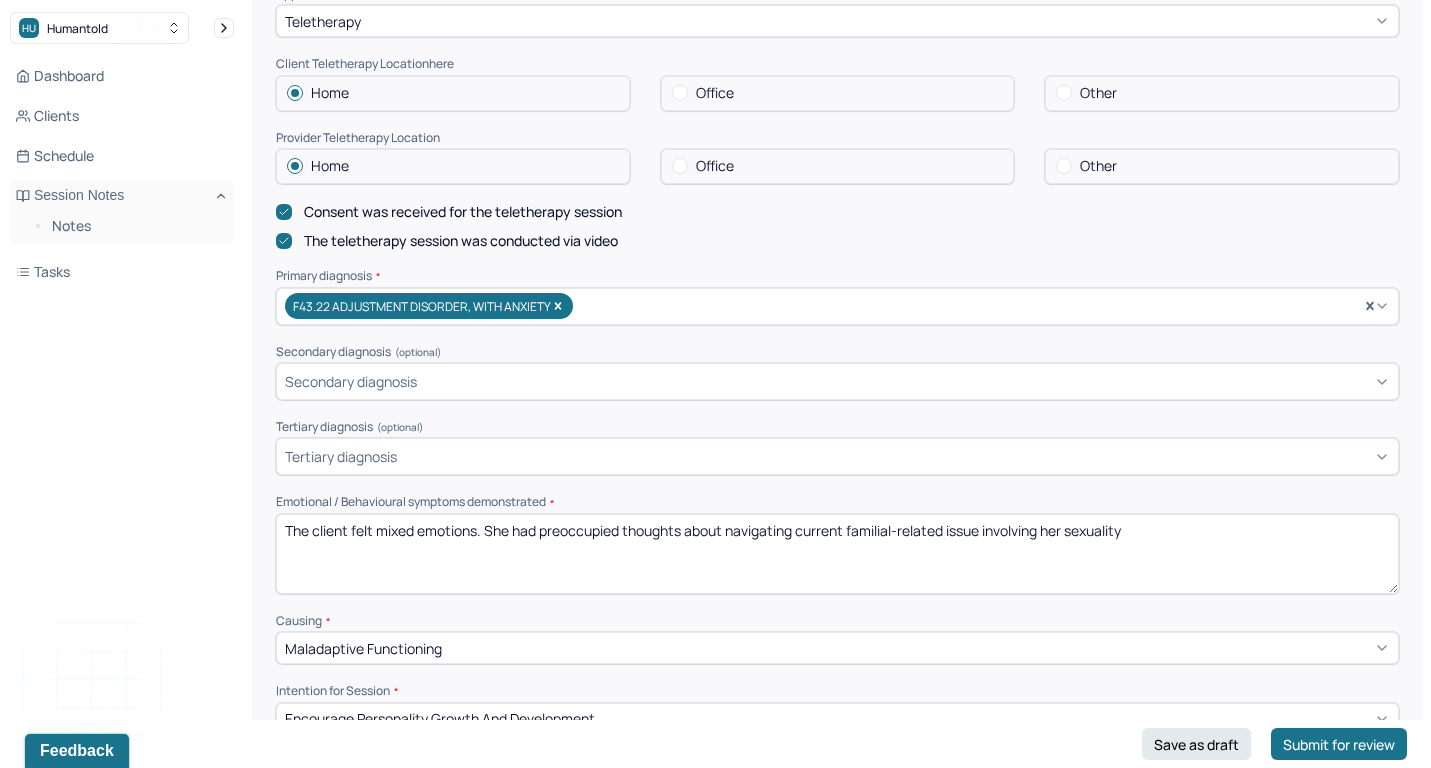 click on "The client felt mixed emotions. She had preoccupied thoughts about navigating current familial-related issue involving her sexuality" at bounding box center (837, 554) 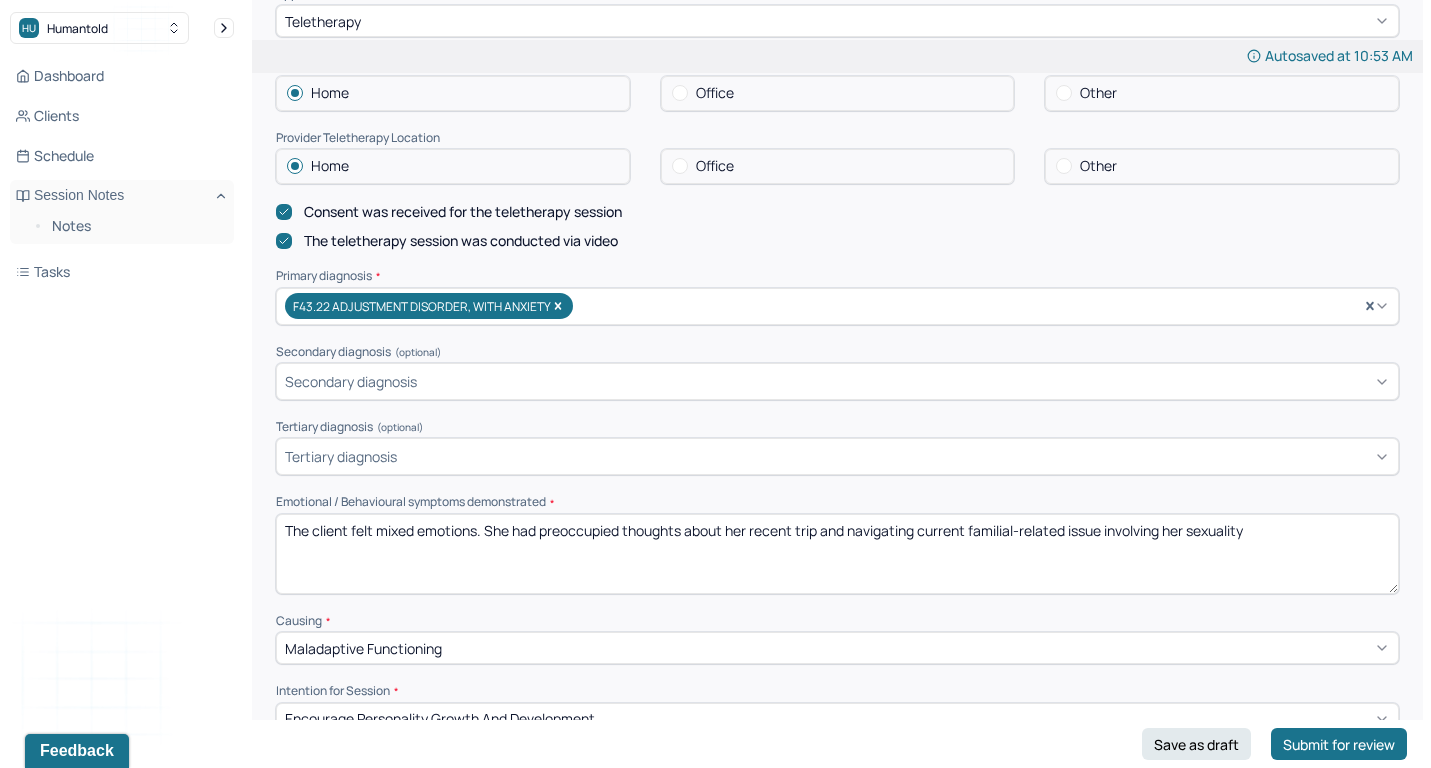 drag, startPoint x: 921, startPoint y: 517, endPoint x: 1118, endPoint y: 521, distance: 197.0406 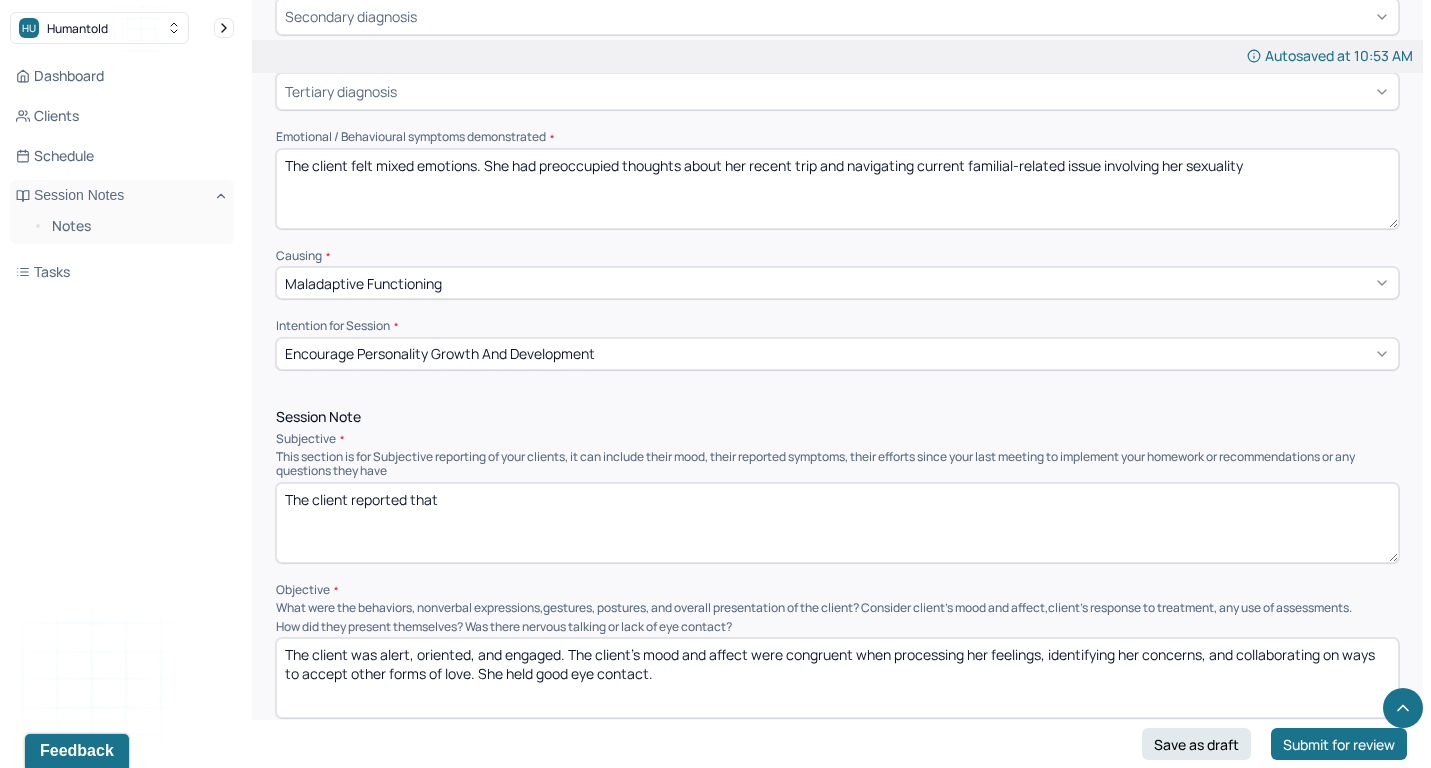 scroll, scrollTop: 849, scrollLeft: 0, axis: vertical 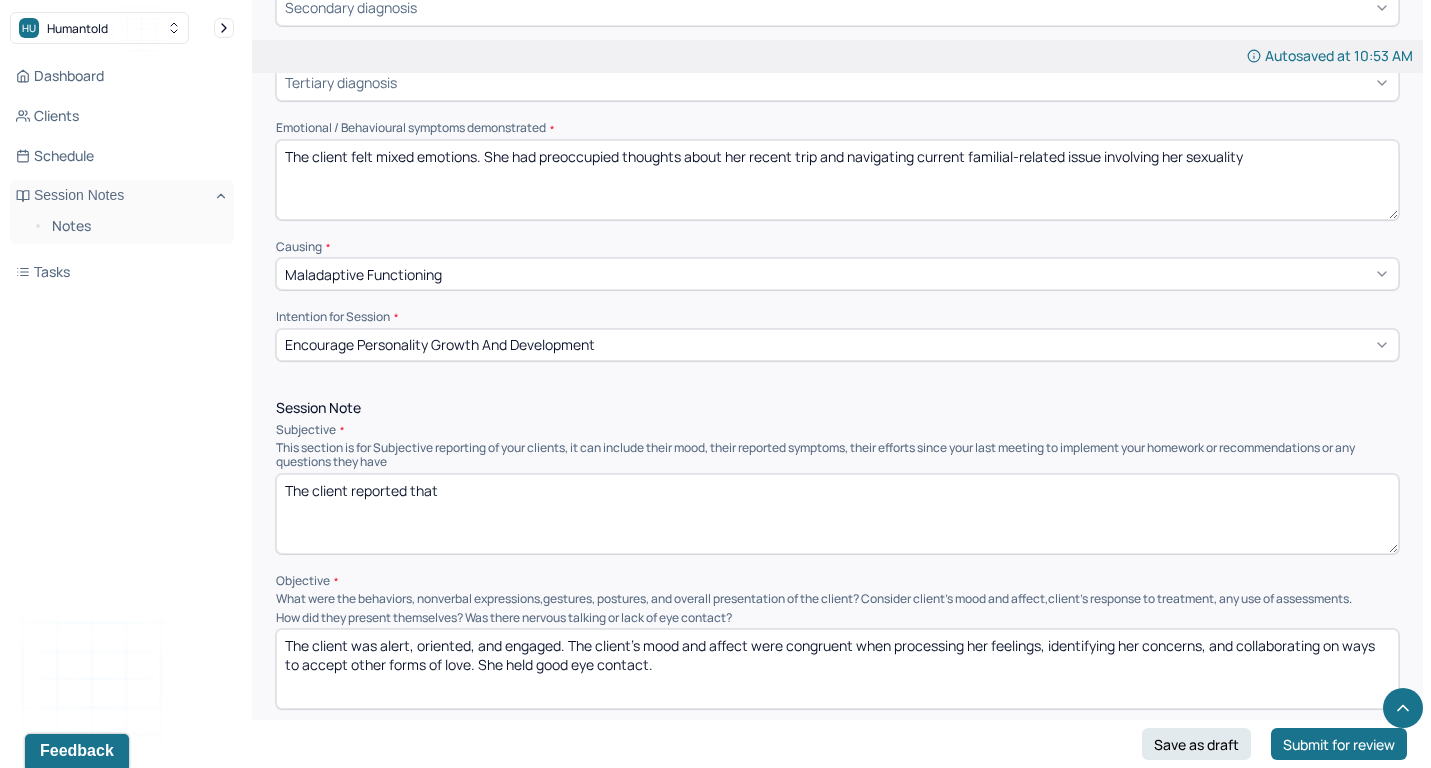 type on "The client felt mixed emotions. She had preoccupied thoughts about her recent trip and navigating current familial-related issue involving her sexuality" 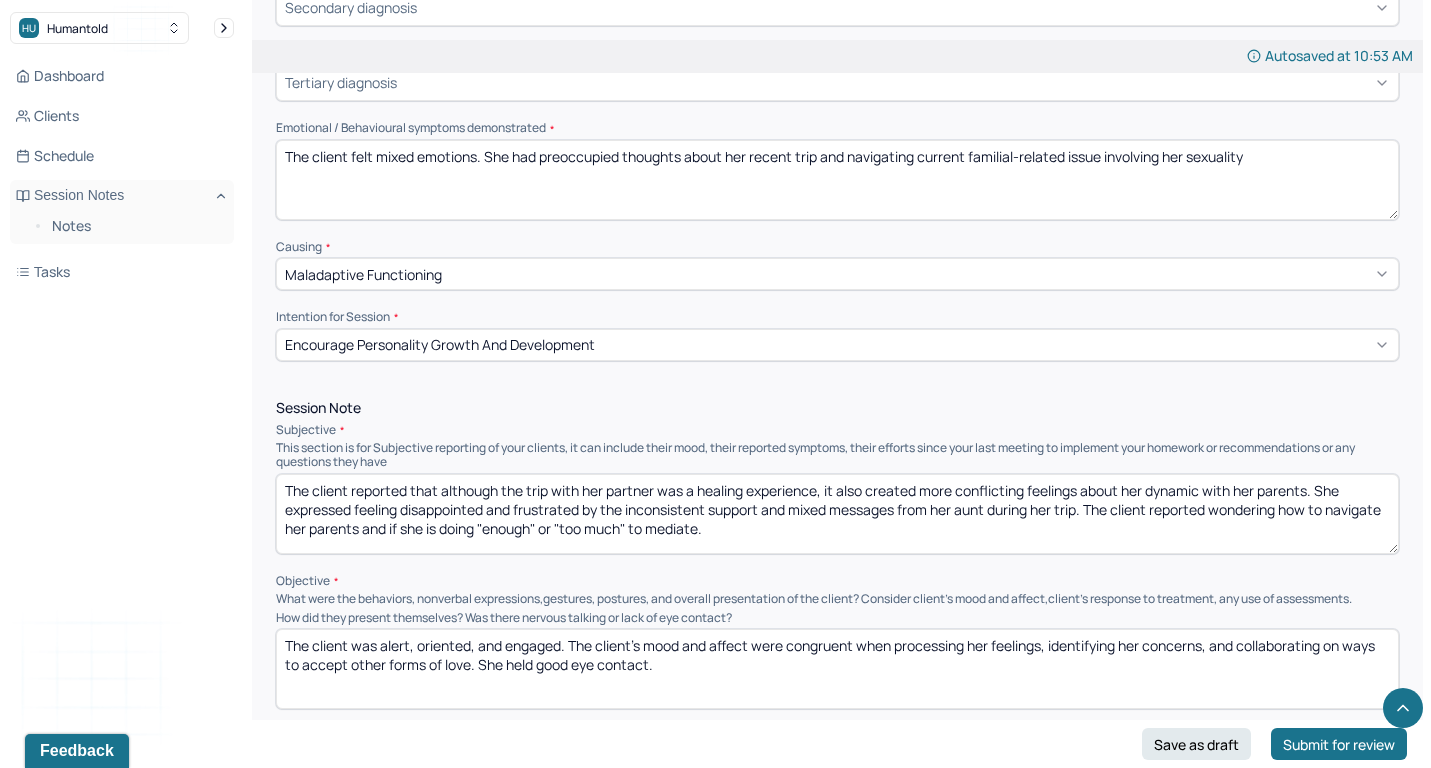 scroll, scrollTop: 0, scrollLeft: 0, axis: both 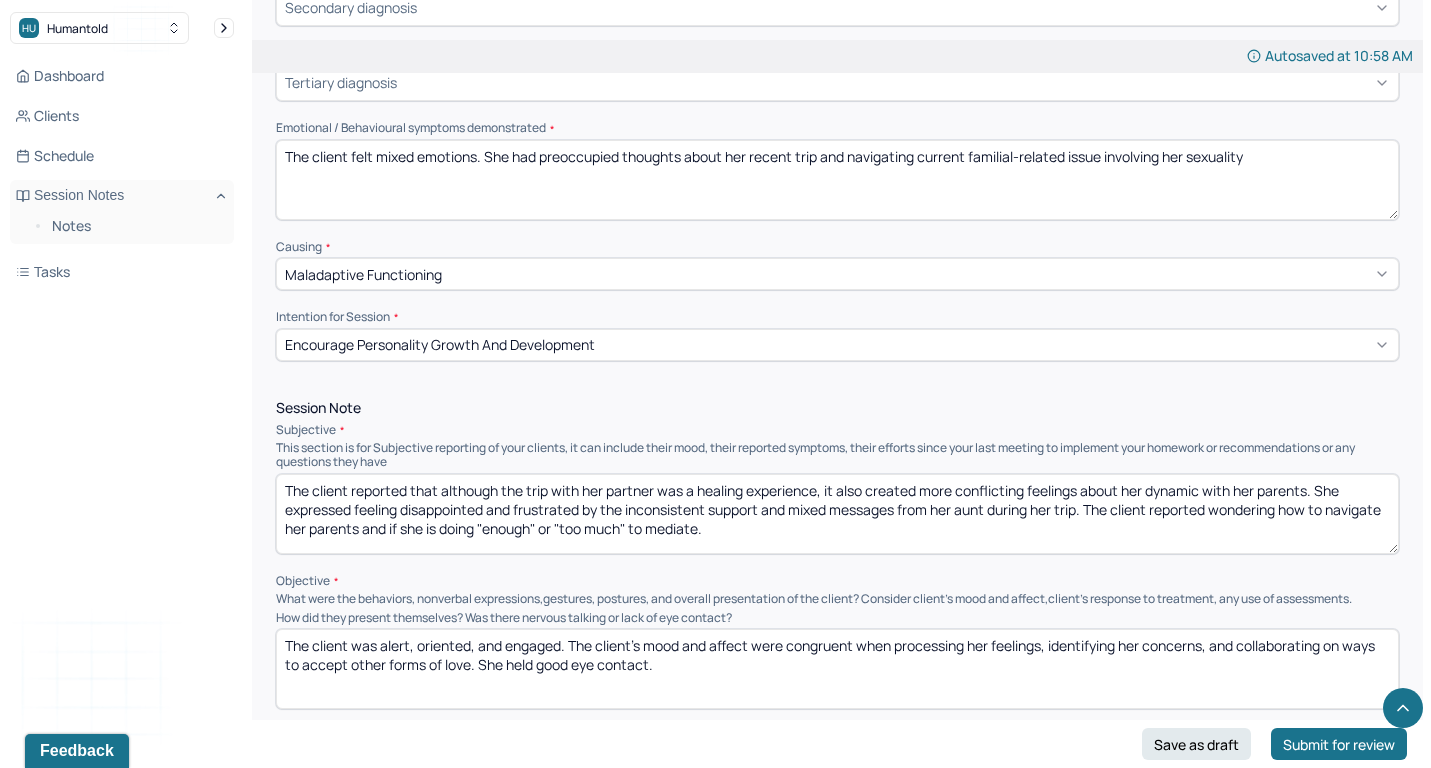 type on "The client reported that although the trip with her partner was a healing experience, it also created more conflicting feelings about her dynamic with her parents. She expressed feeling disappointed and frustrated by the inconsistent support and mixed messages from her aunt during her trip. The client reported wondering how to navigate her parents and if she is doing "enough" or "too much" to mediate." 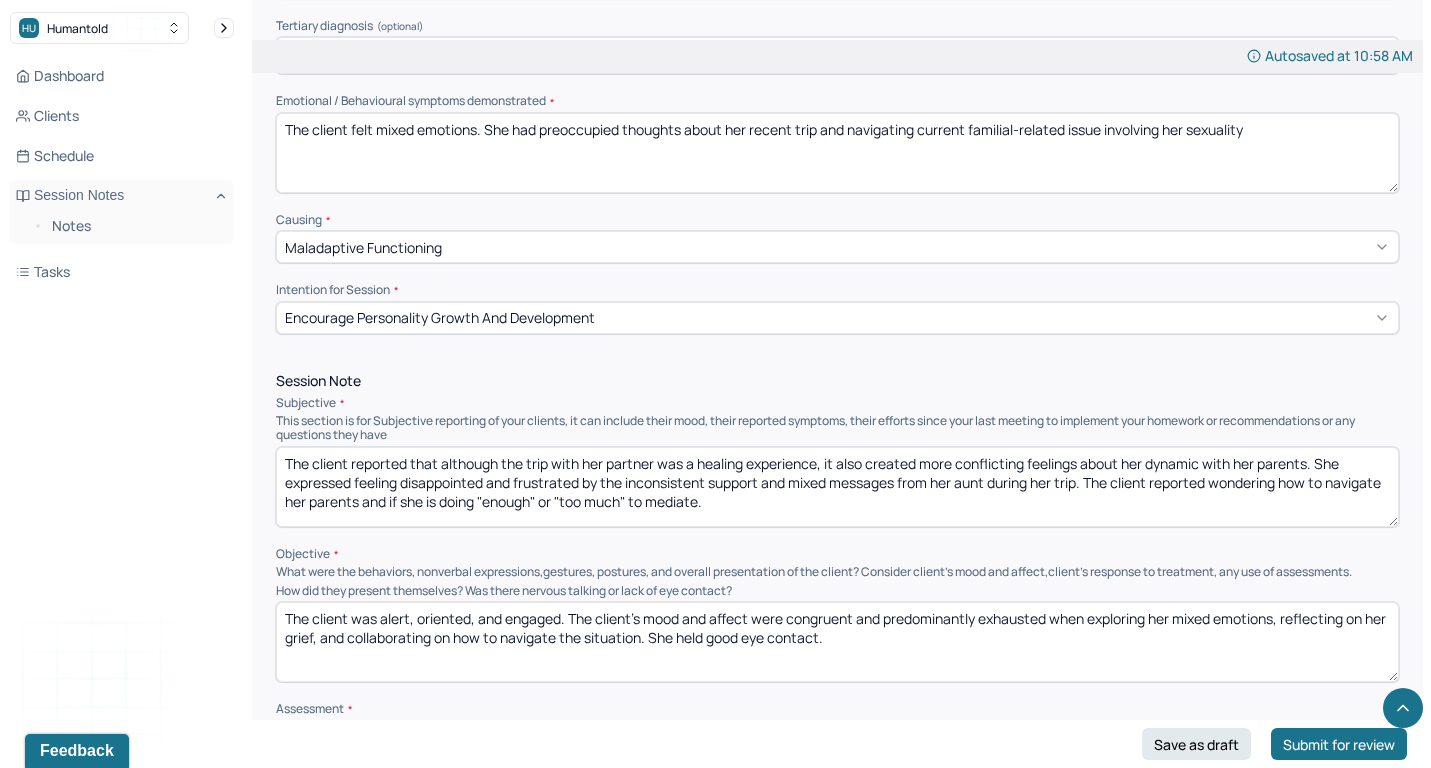scroll, scrollTop: 883, scrollLeft: 0, axis: vertical 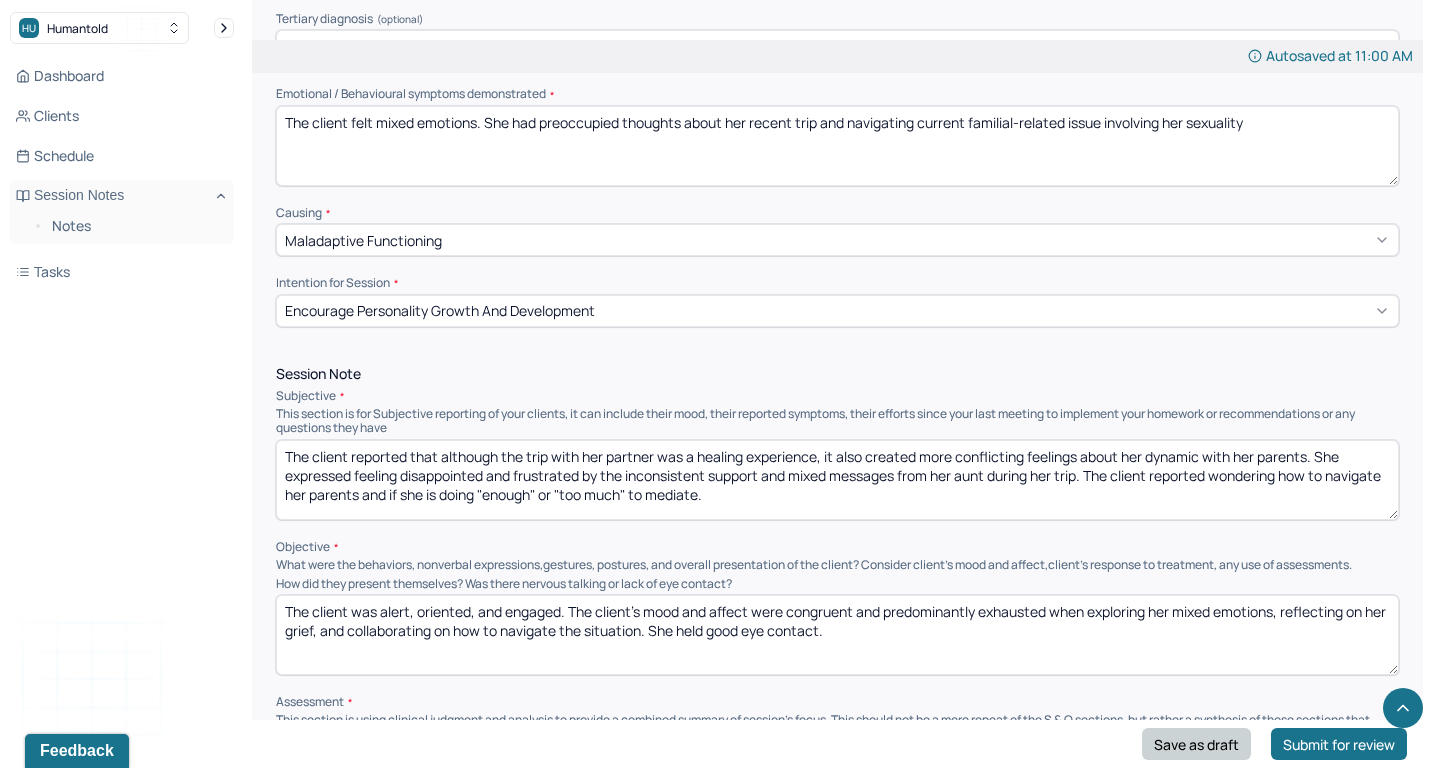 type on "The client was alert, oriented, and engaged. The client's mood and affect were congruent and predominantly exhausted when exploring her mixed emotions, reflecting on her grief, and collaborating on how to navigate the situation. She held good eye contact." 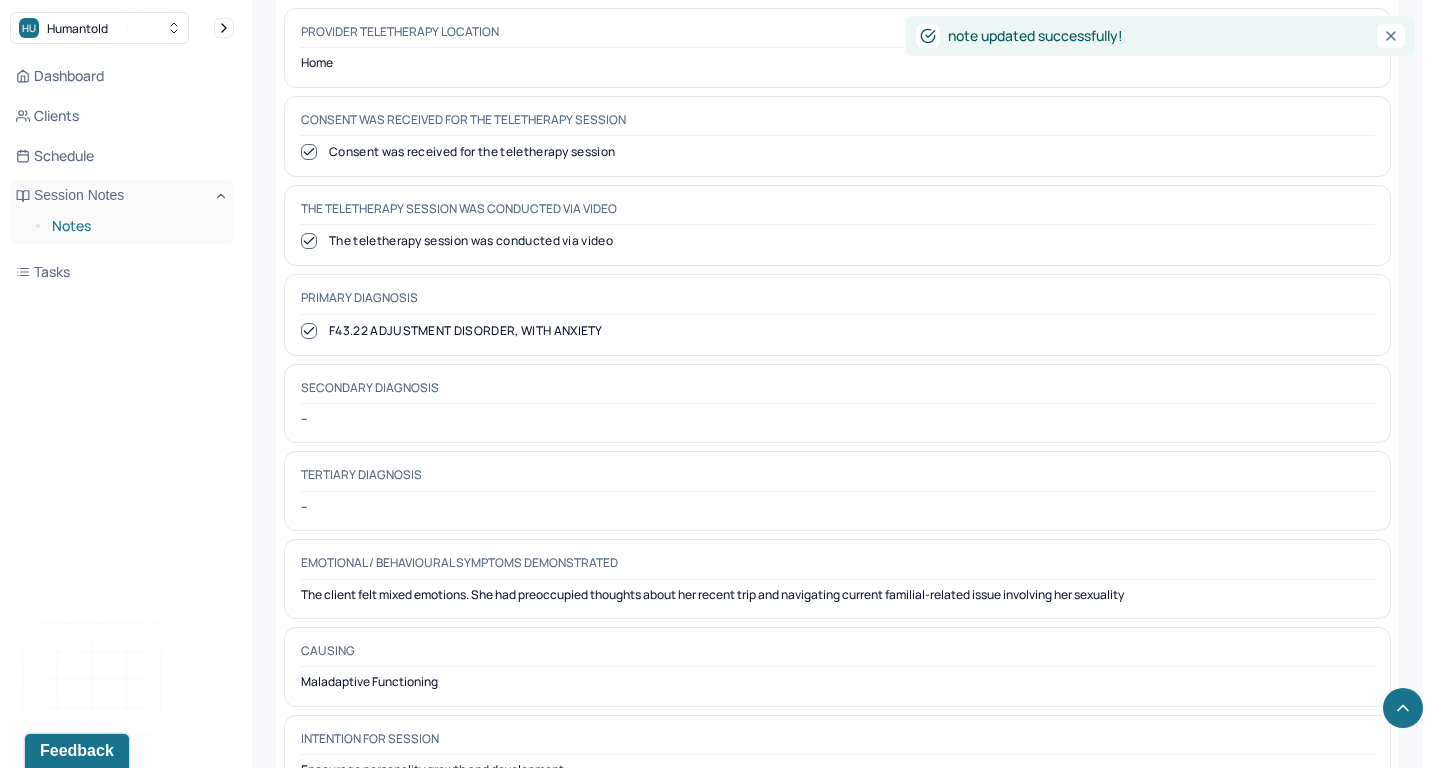 click on "Notes" at bounding box center (135, 226) 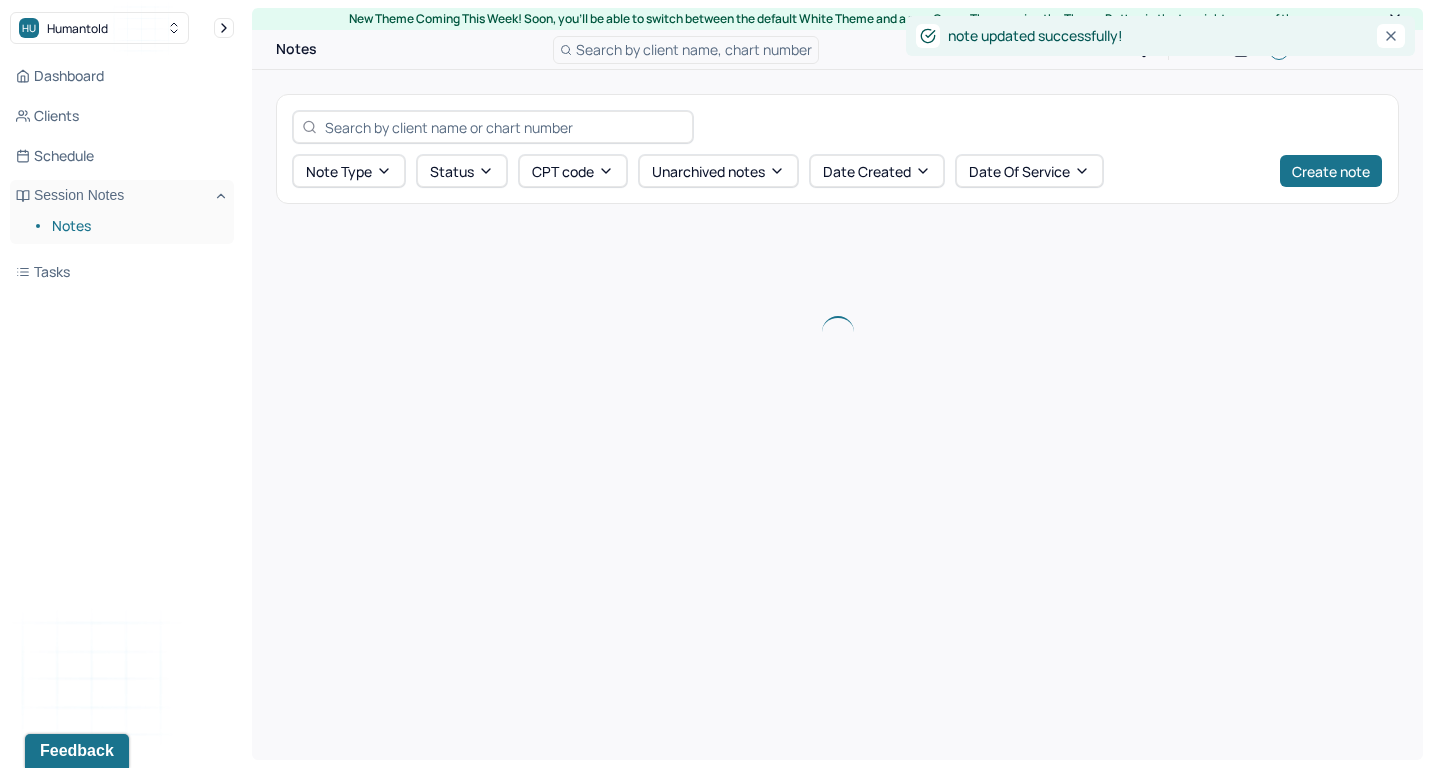 scroll, scrollTop: 0, scrollLeft: 0, axis: both 